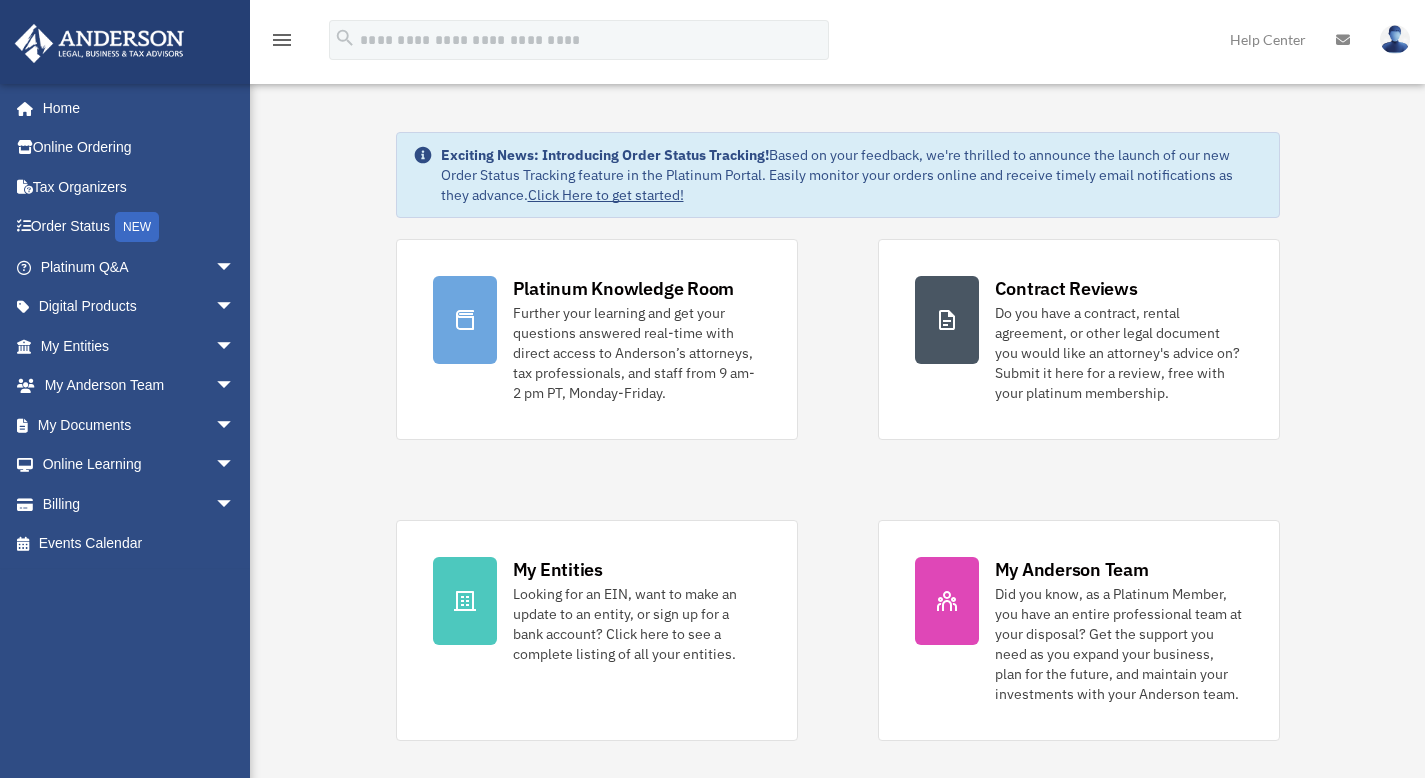 scroll, scrollTop: 0, scrollLeft: 0, axis: both 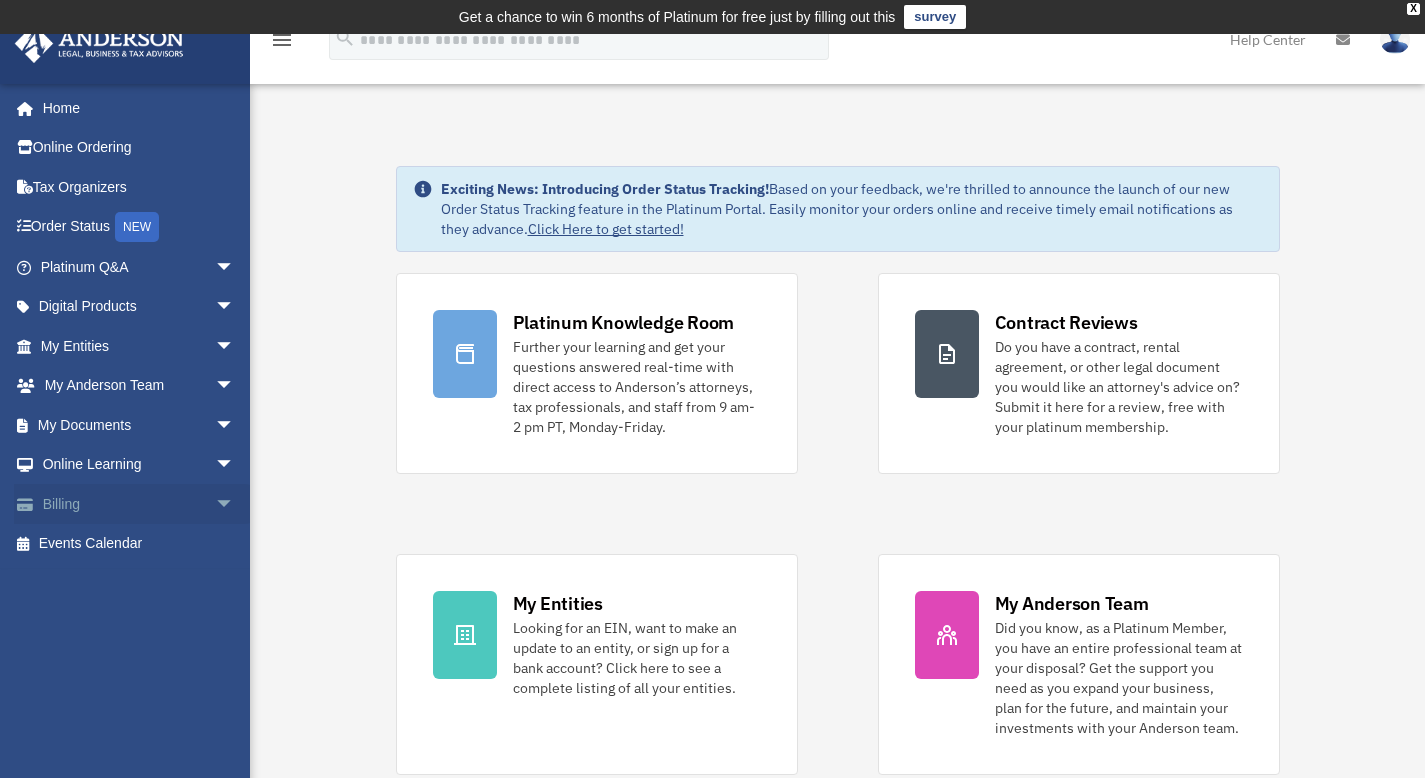 click on "arrow_drop_down" at bounding box center (235, 504) 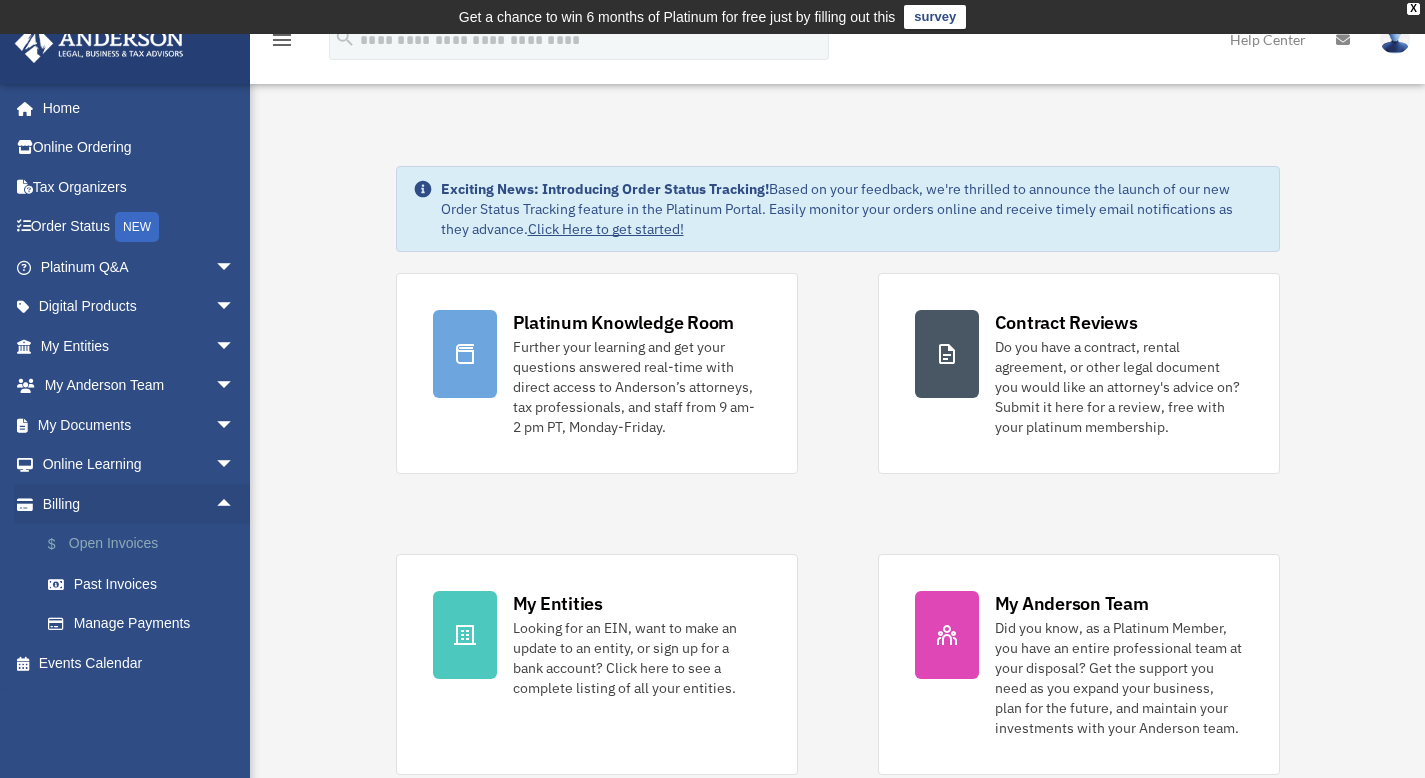 click on "$ Open Invoices" at bounding box center [146, 544] 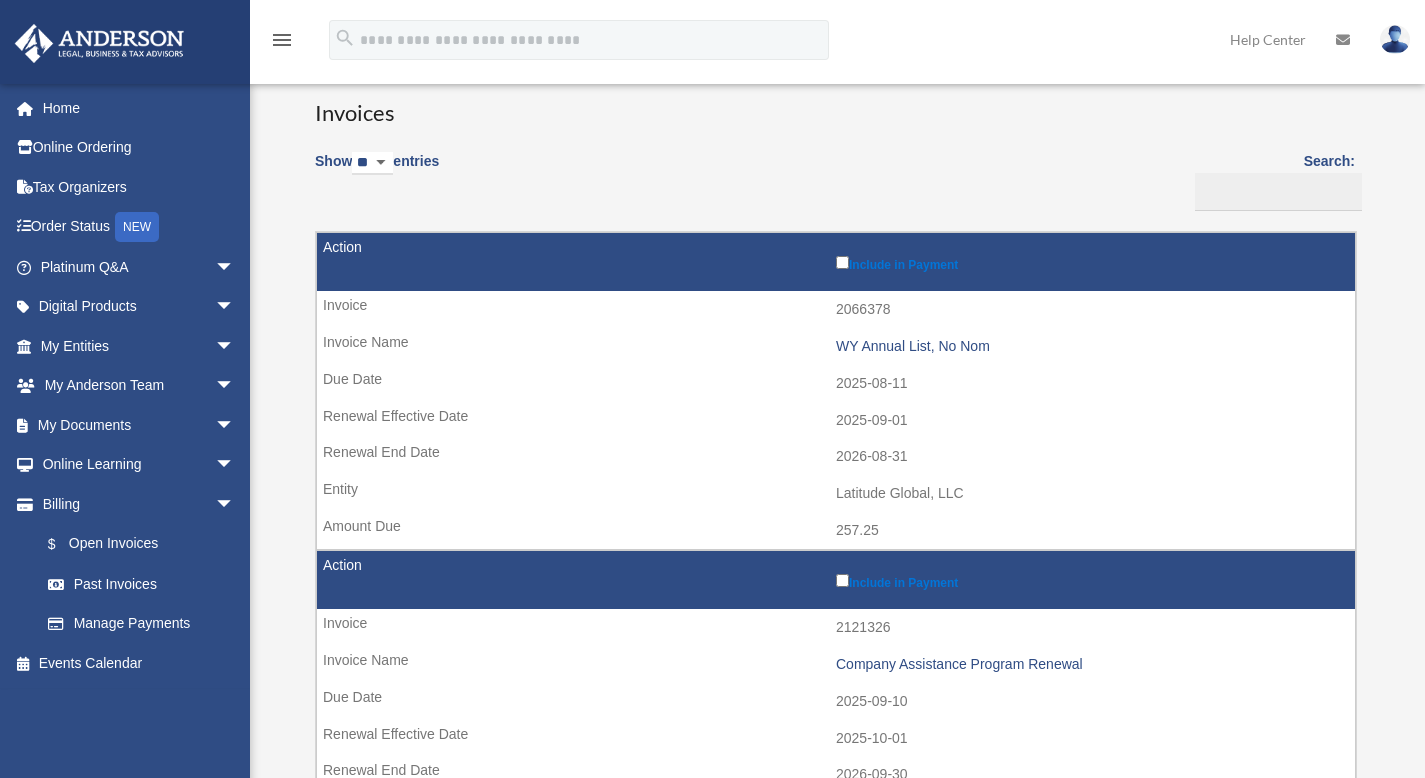 scroll, scrollTop: 165, scrollLeft: 0, axis: vertical 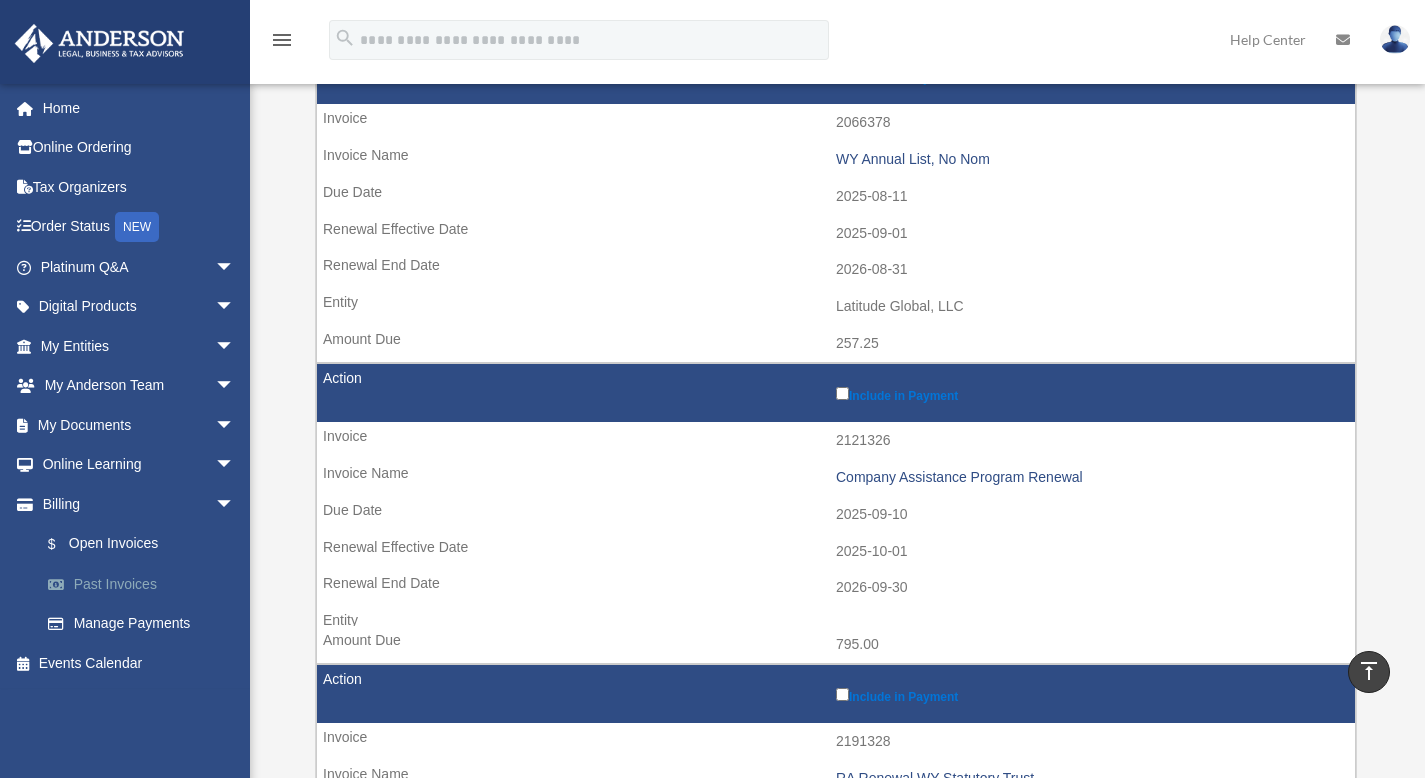 click on "Past Invoices" at bounding box center (146, 584) 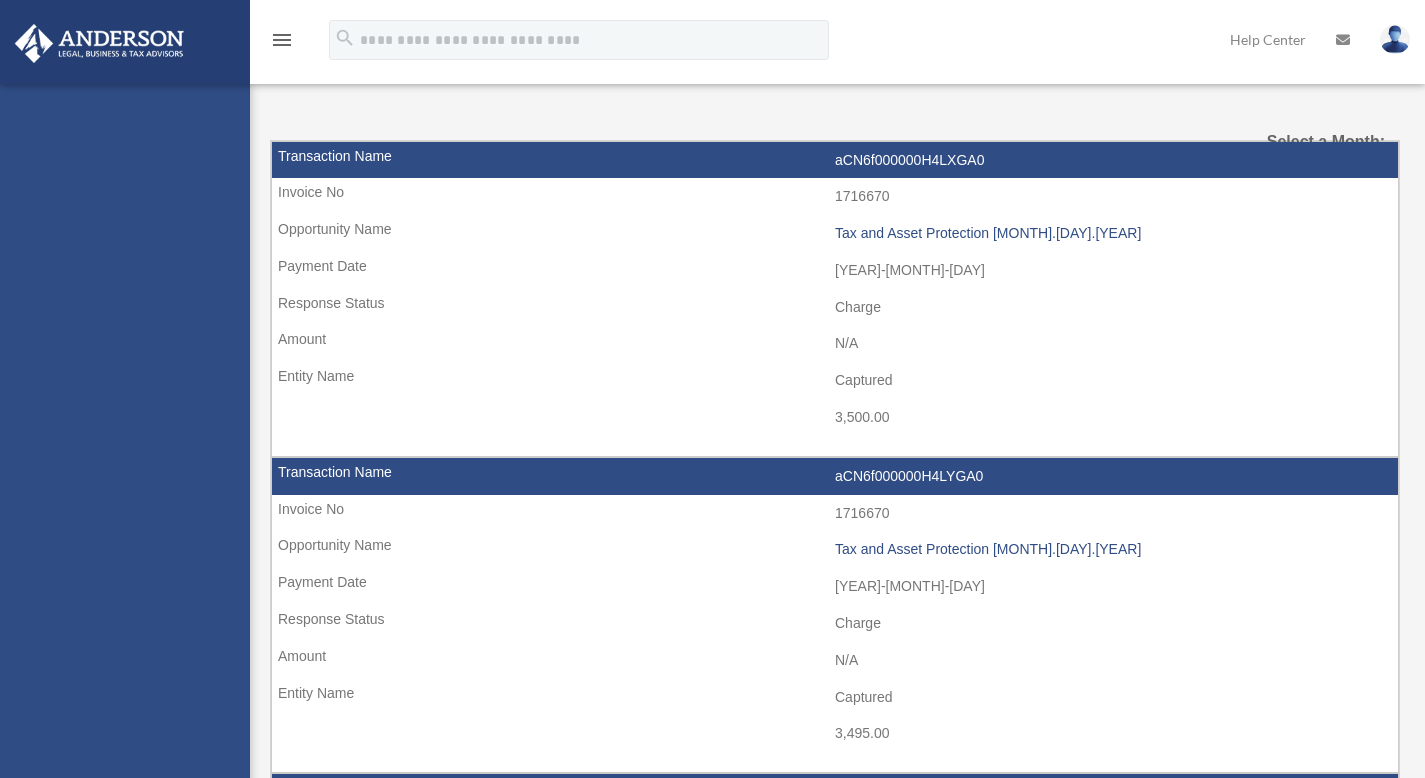 scroll, scrollTop: 0, scrollLeft: 0, axis: both 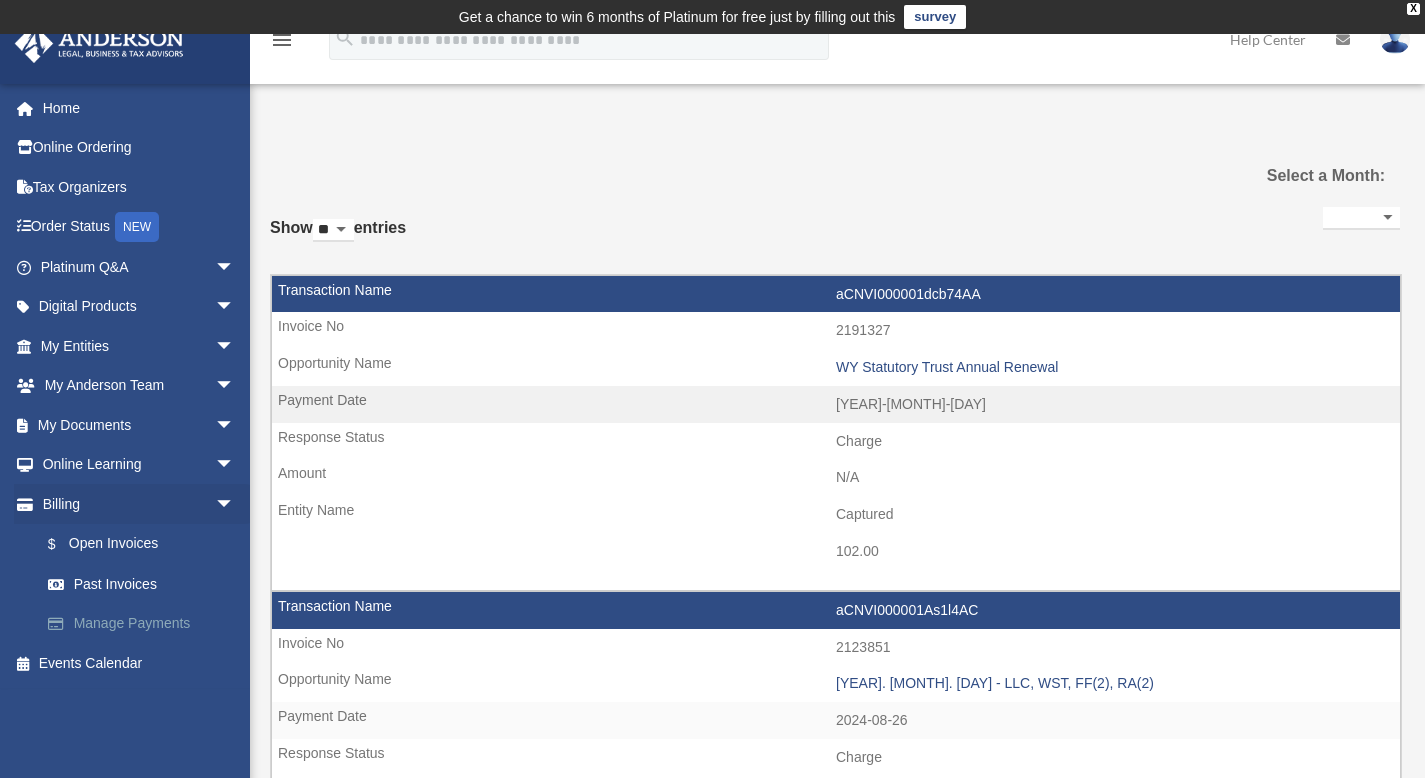 click on "Manage Payments" at bounding box center (146, 624) 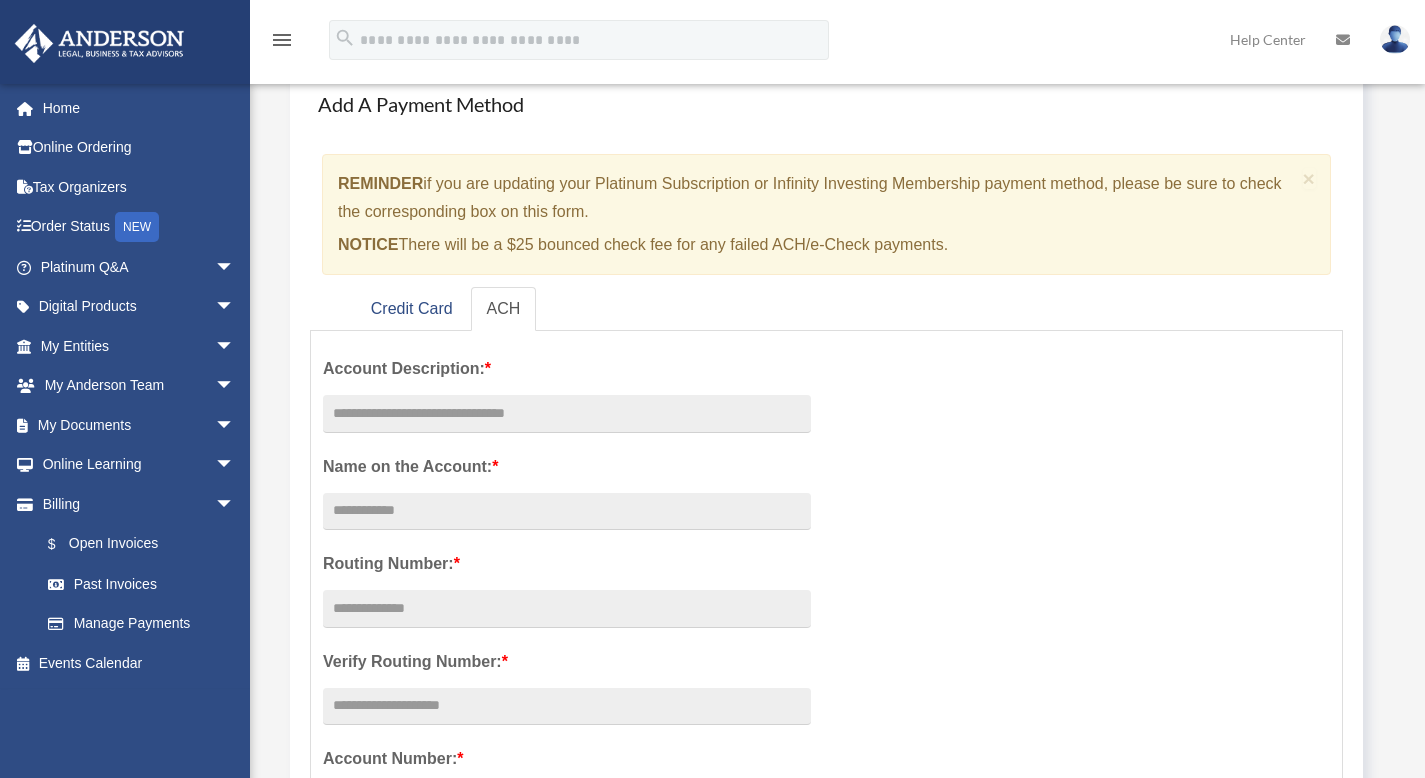 scroll, scrollTop: 167, scrollLeft: 0, axis: vertical 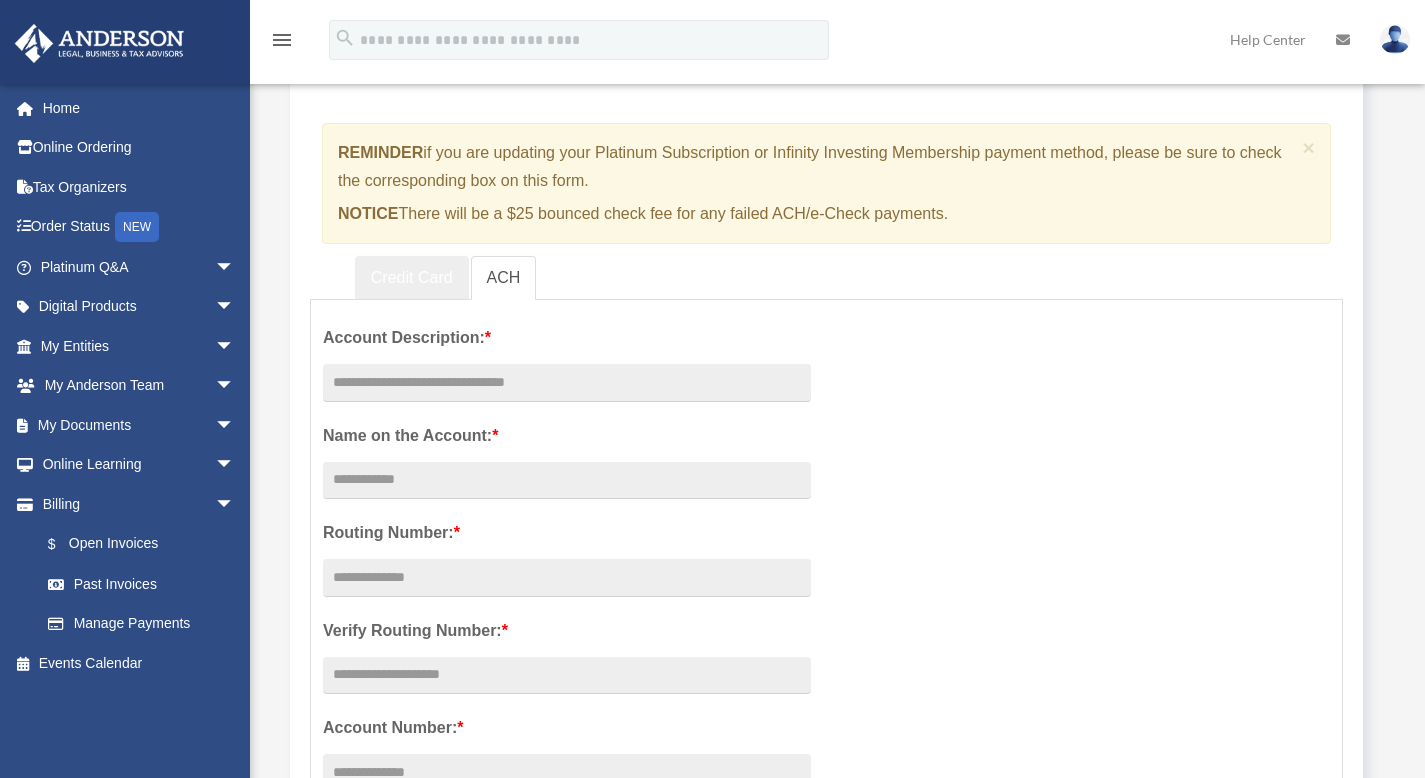 click on "Credit Card" at bounding box center [412, 278] 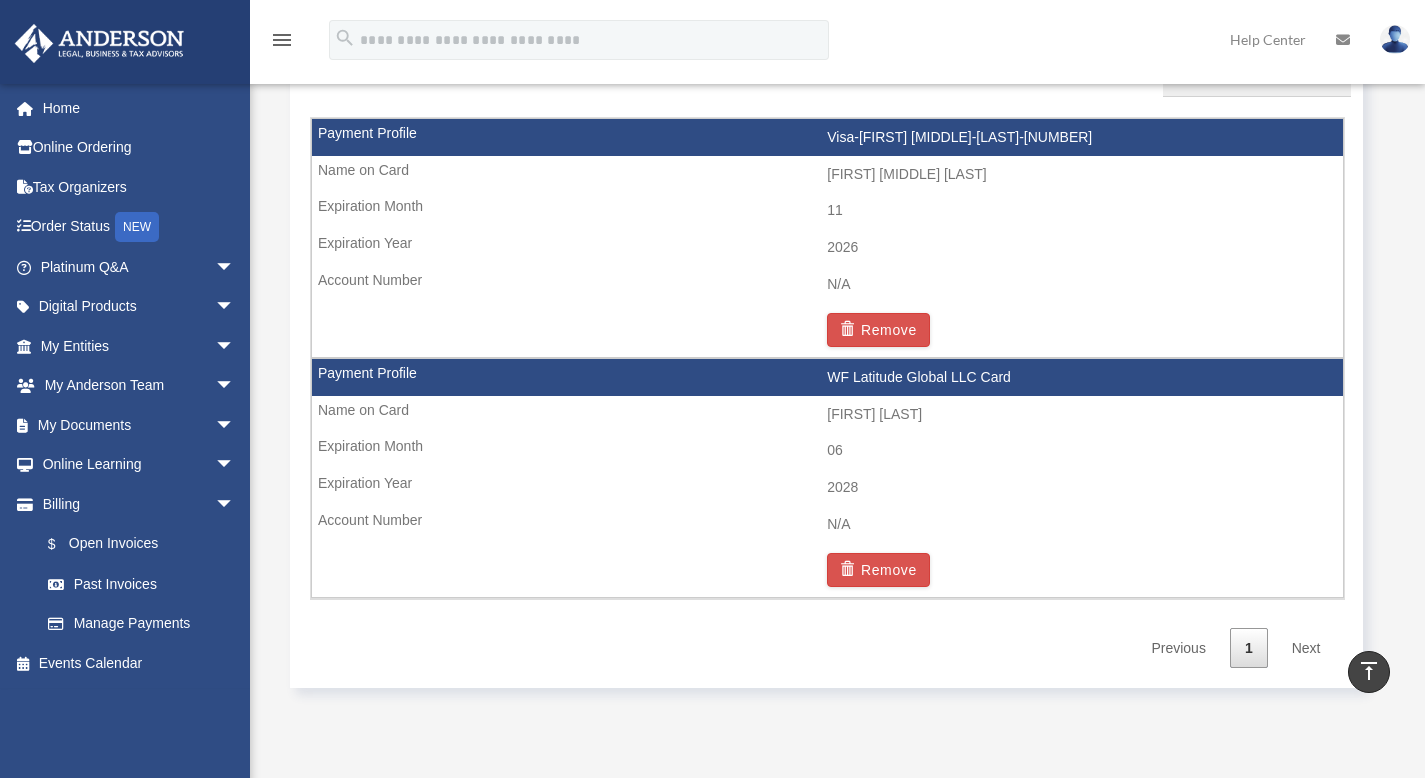 scroll, scrollTop: 1312, scrollLeft: 0, axis: vertical 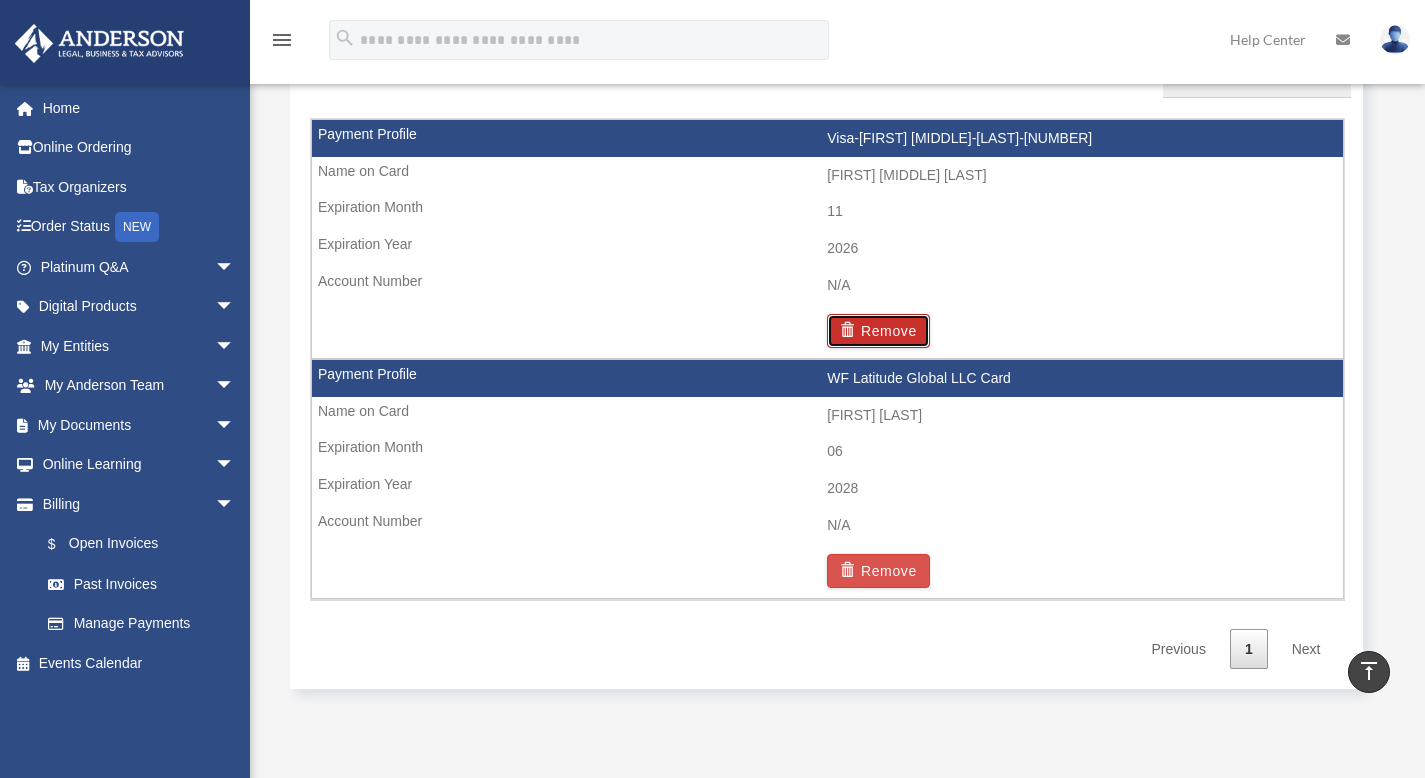 click on "Remove" at bounding box center [878, 331] 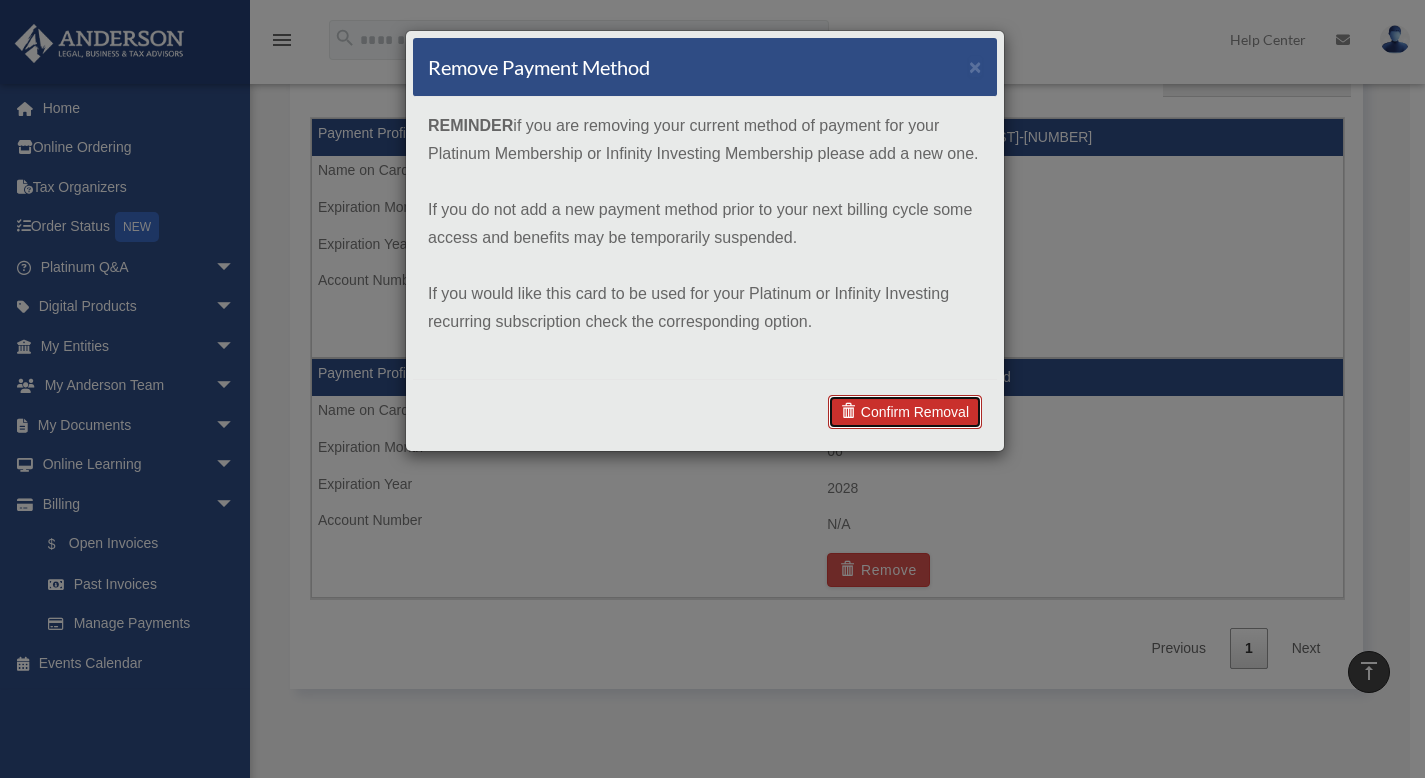 click on "Confirm Removal" at bounding box center (905, 412) 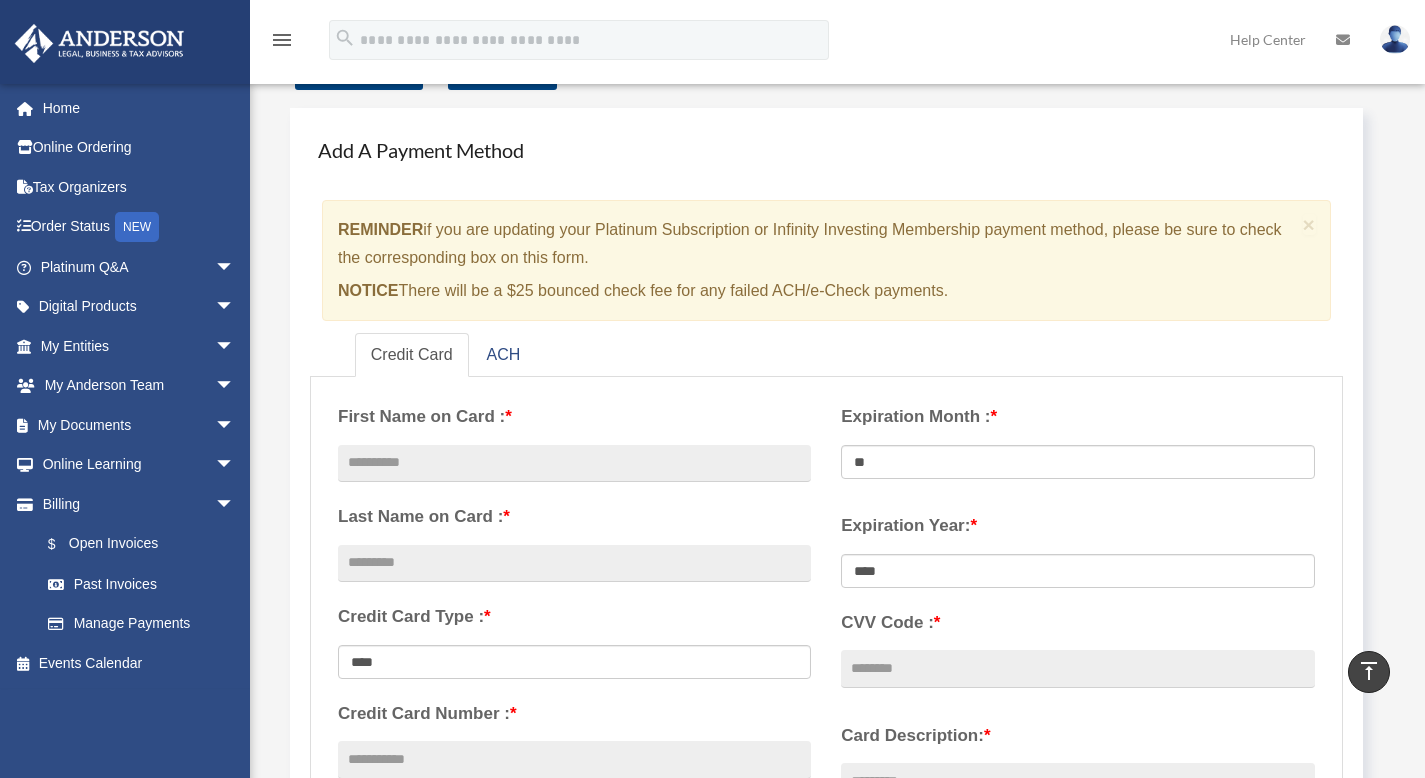 scroll, scrollTop: 0, scrollLeft: 0, axis: both 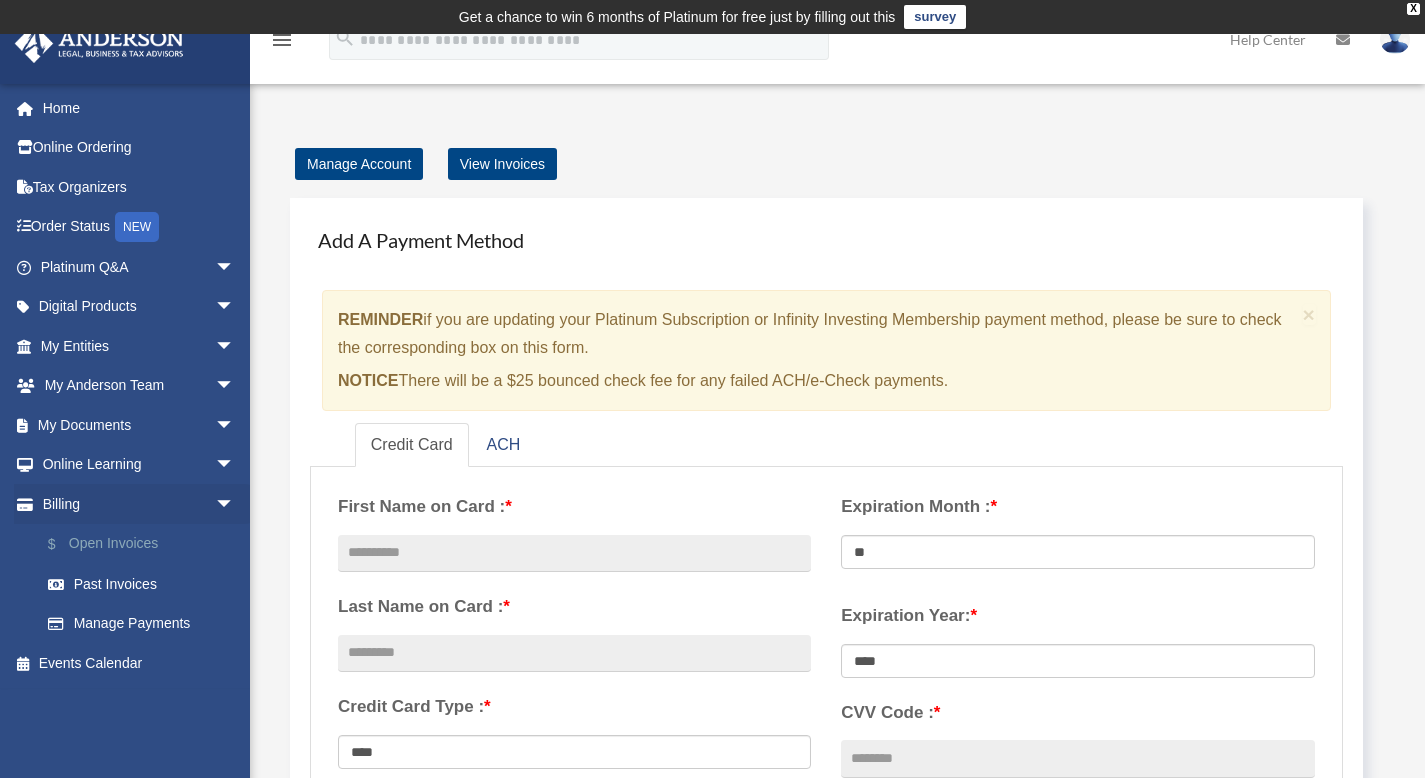 click on "$ Open Invoices" at bounding box center [146, 544] 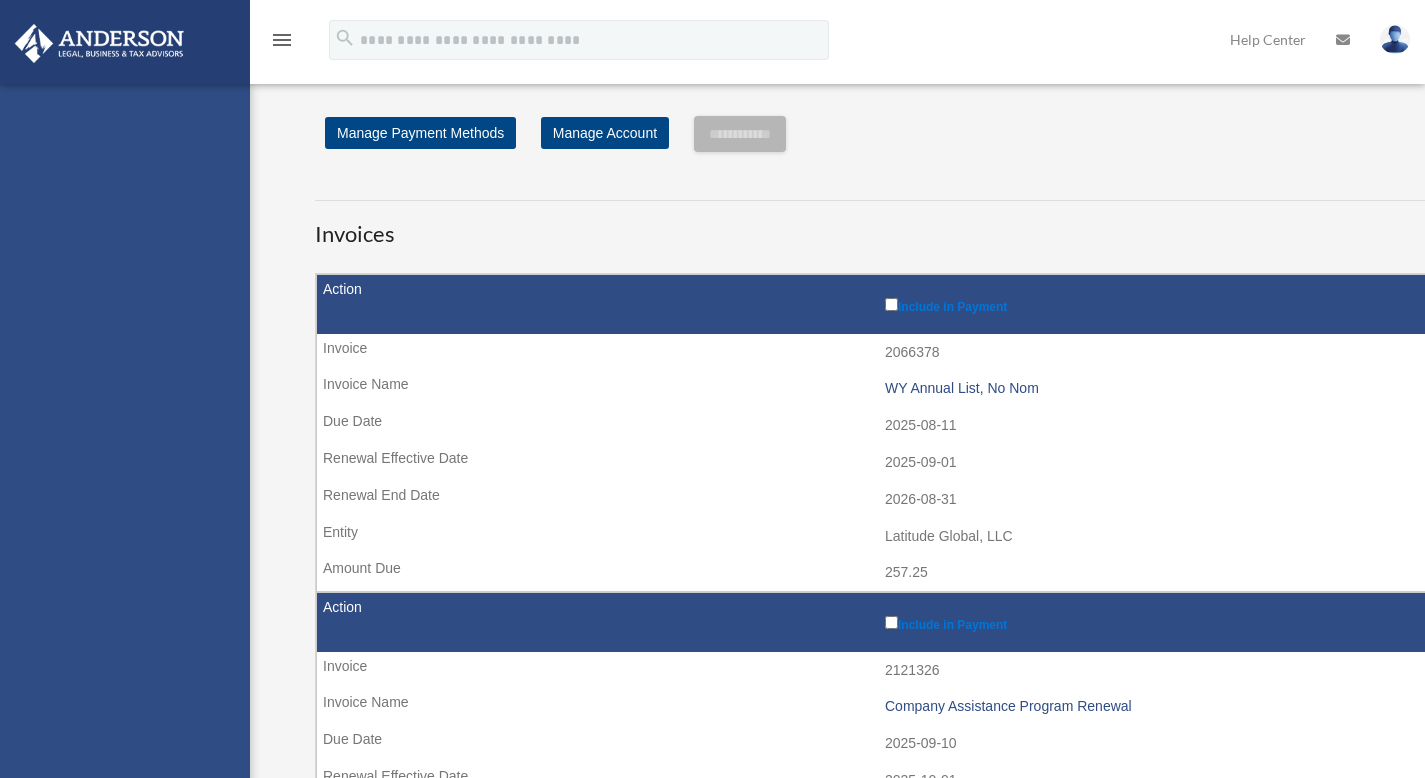 scroll, scrollTop: 0, scrollLeft: 0, axis: both 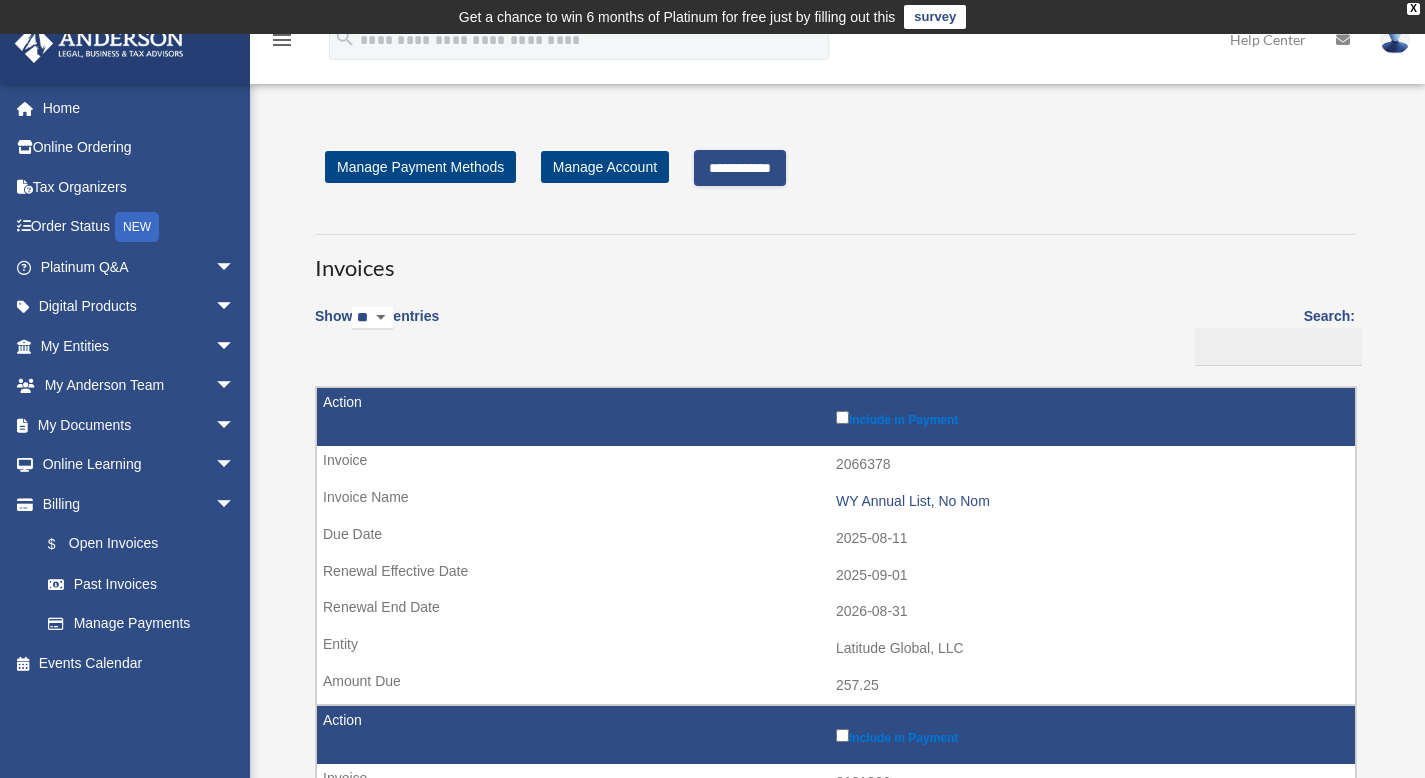 click on "**********" at bounding box center (740, 168) 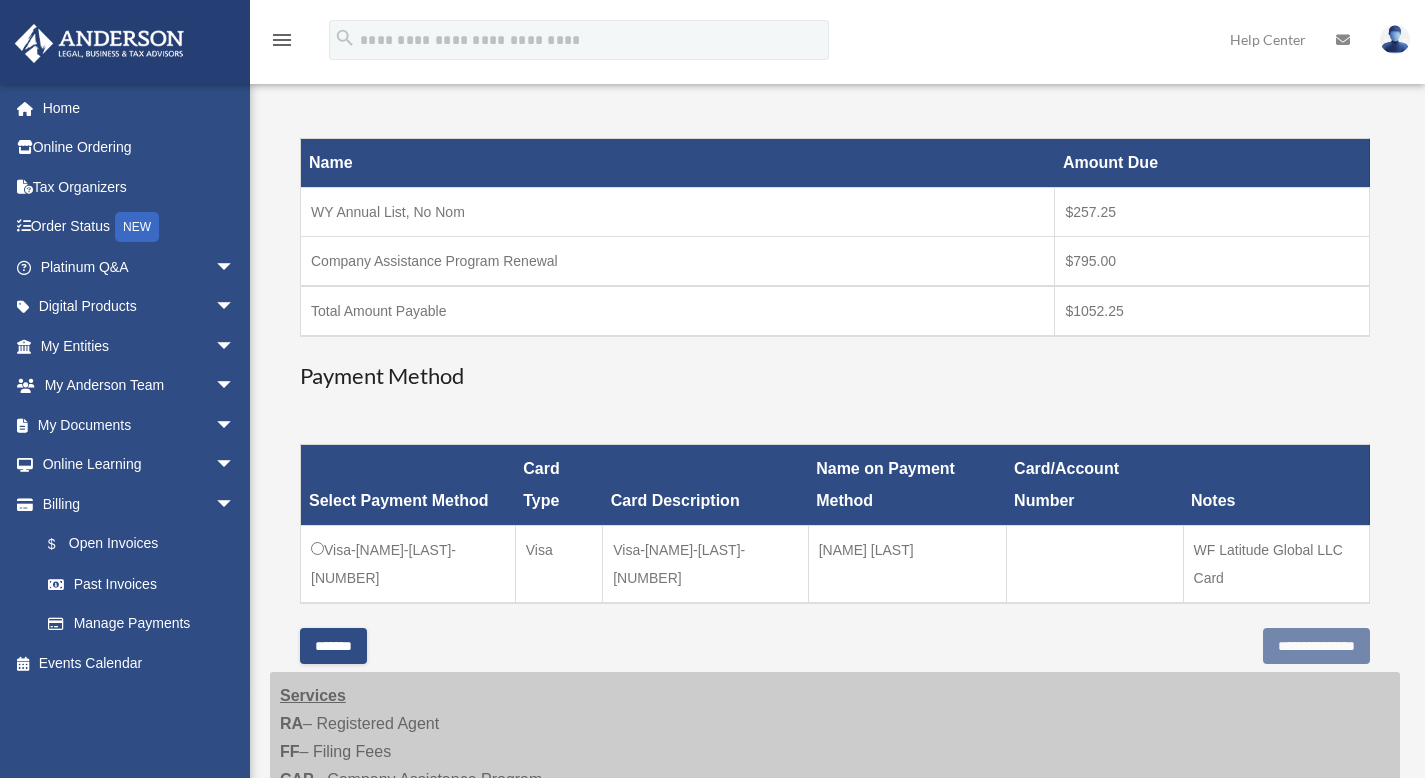 scroll, scrollTop: 309, scrollLeft: 0, axis: vertical 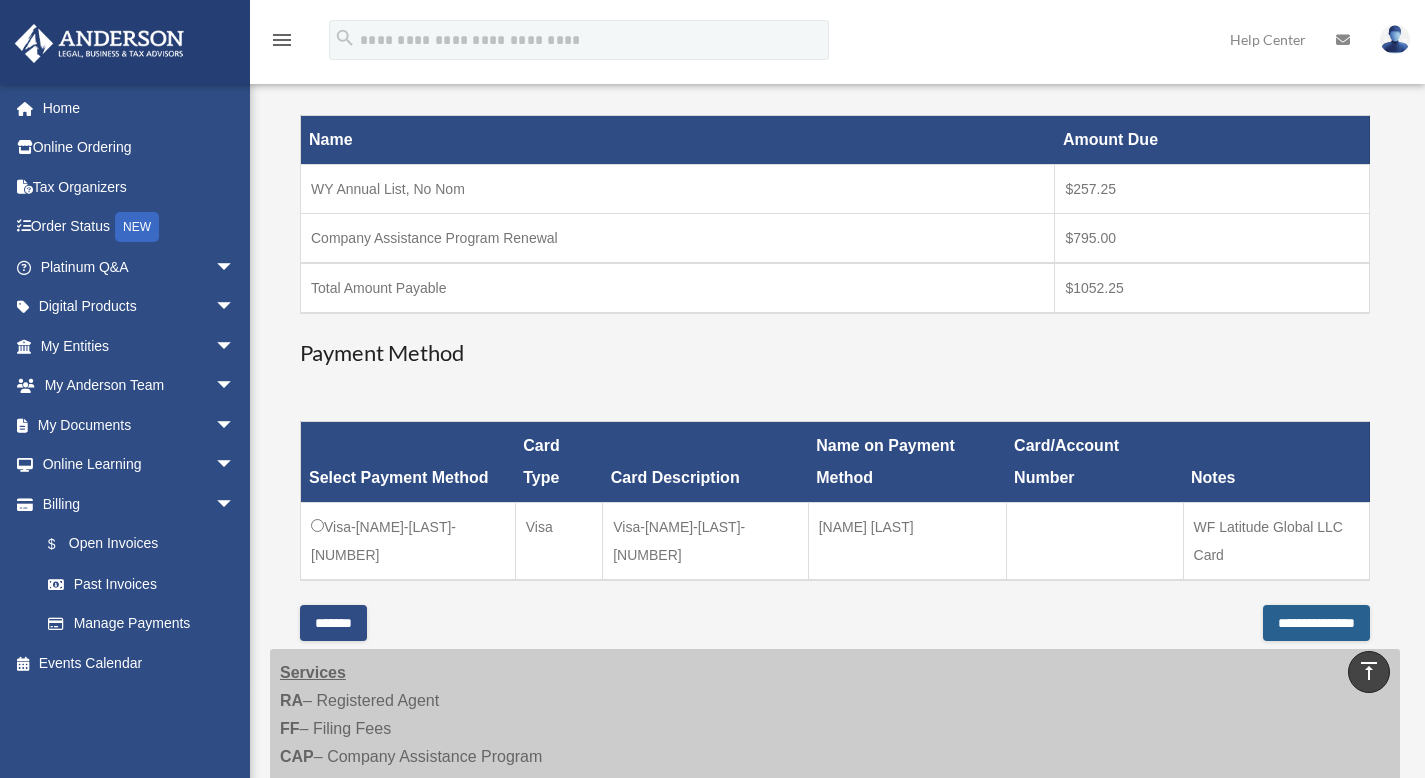 click on "**********" at bounding box center (1316, 623) 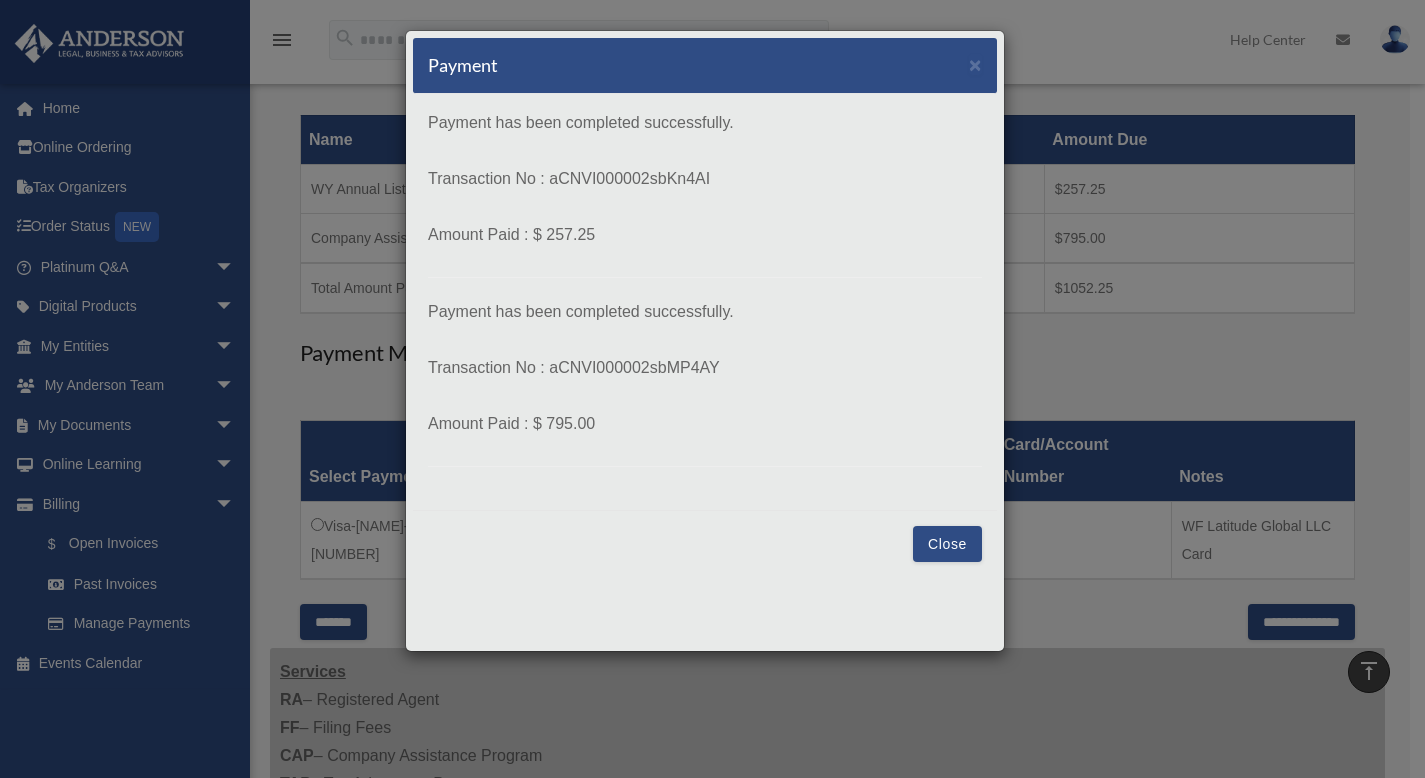 click on "Close" at bounding box center [947, 544] 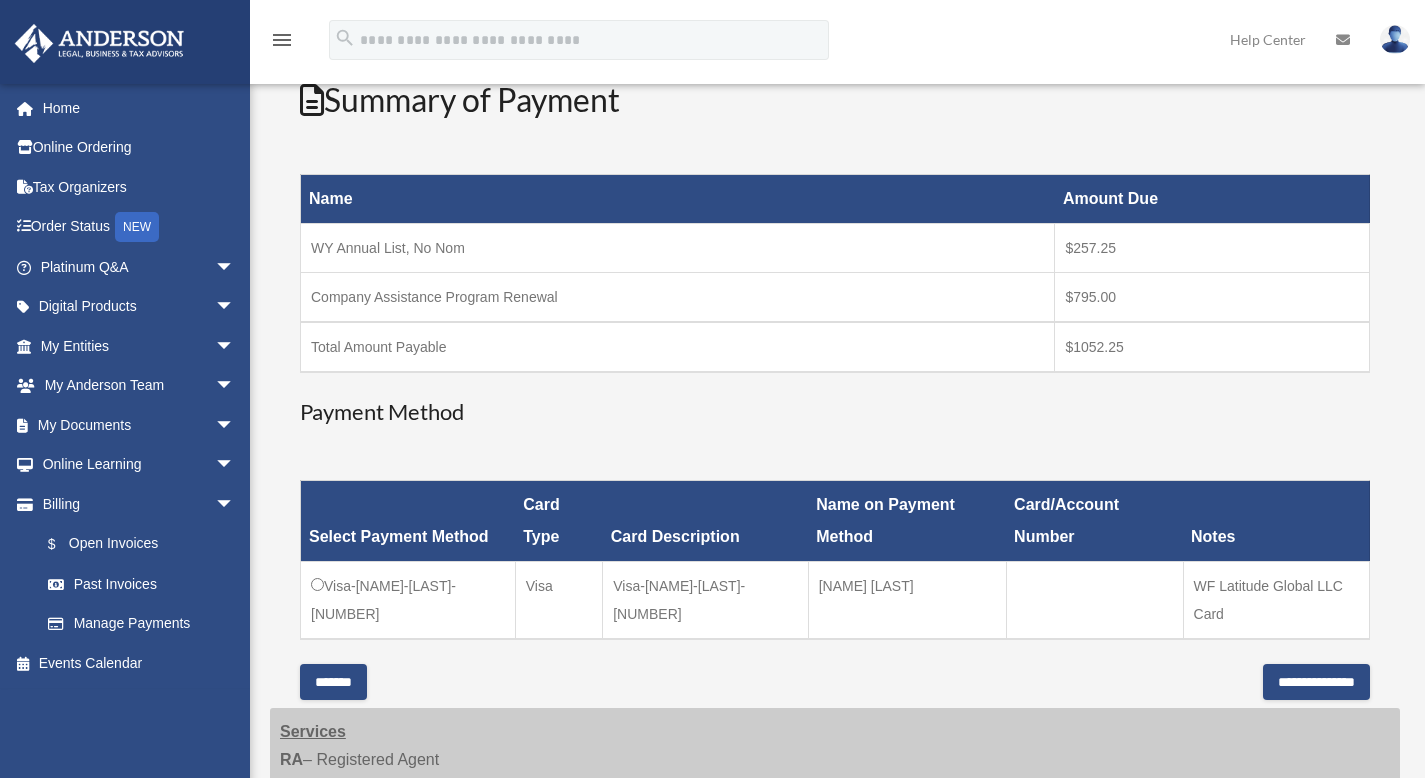 scroll, scrollTop: 262, scrollLeft: 0, axis: vertical 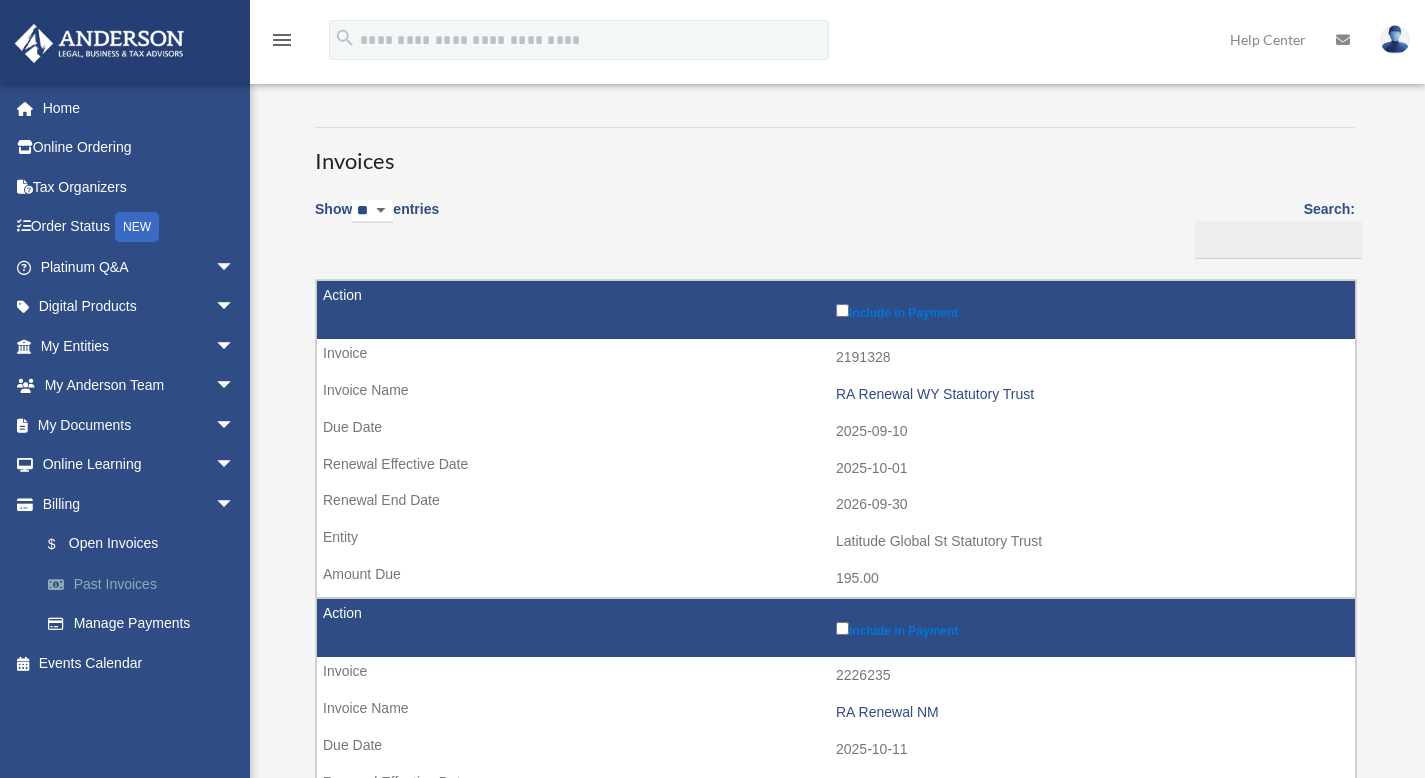 click on "Past Invoices" at bounding box center (146, 584) 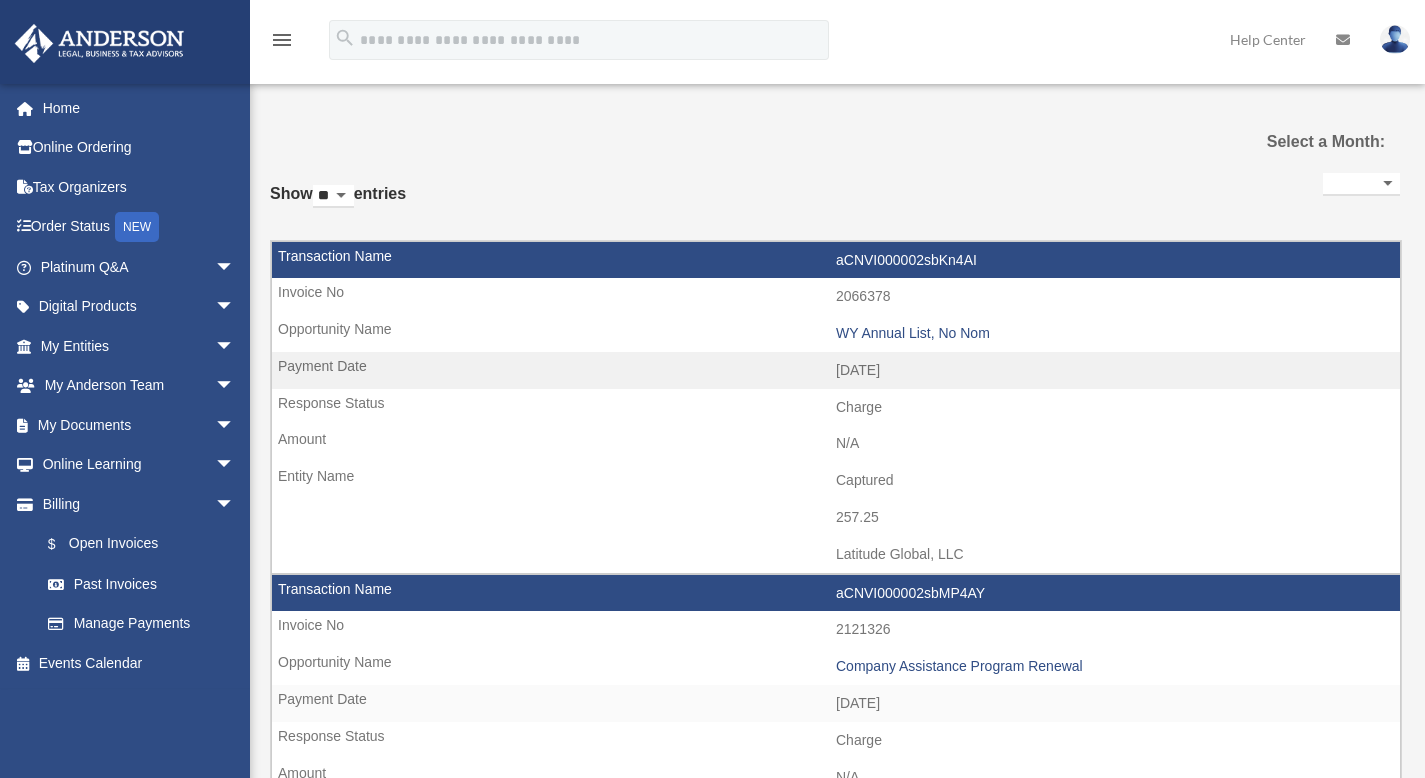 select 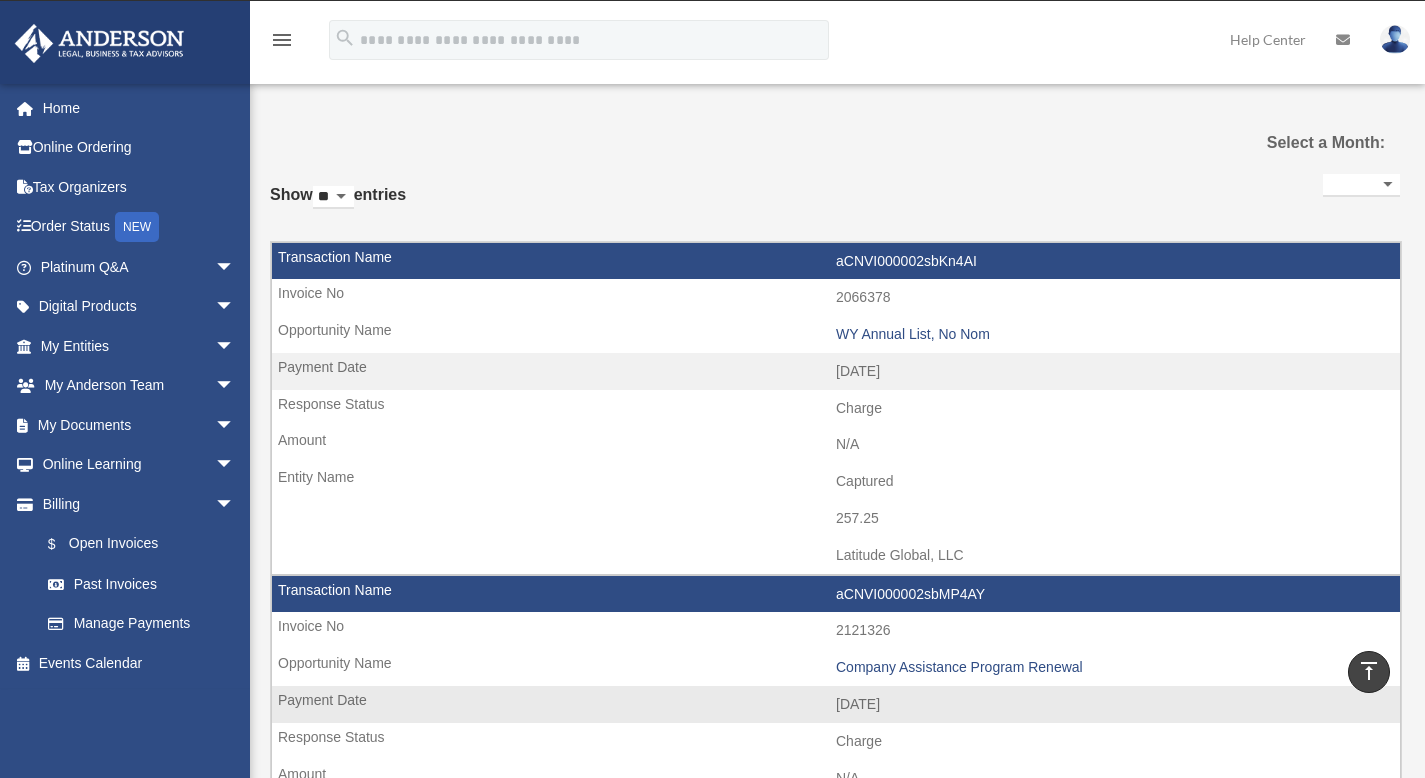 scroll, scrollTop: 0, scrollLeft: 0, axis: both 